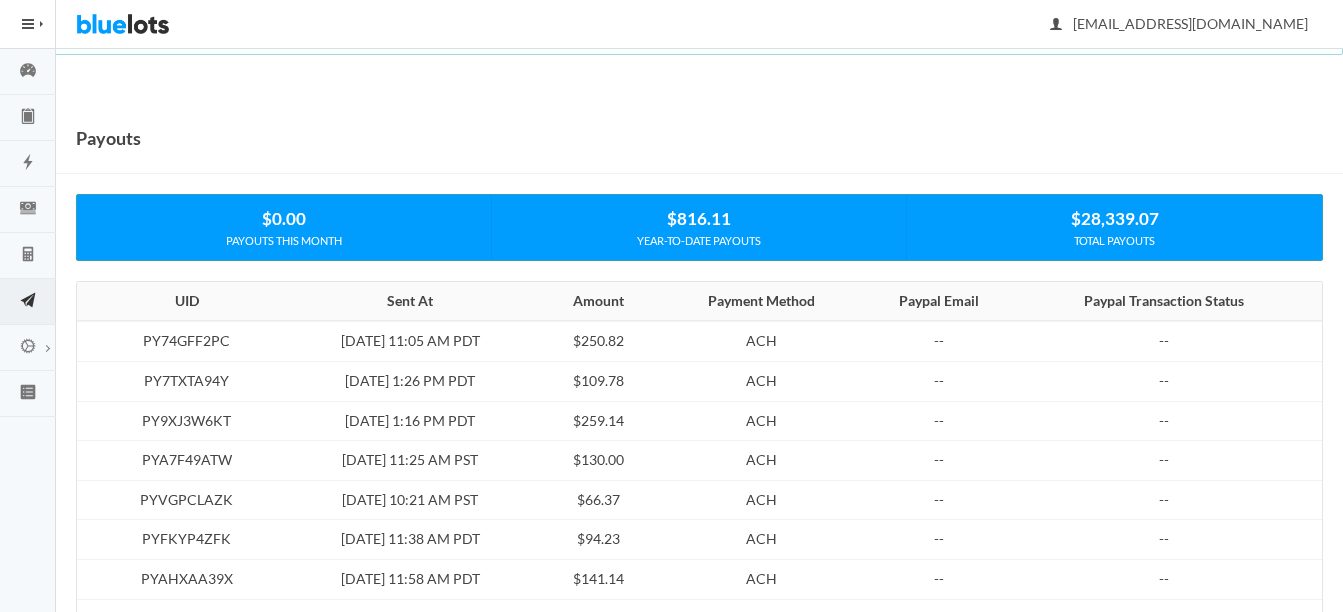 scroll, scrollTop: 0, scrollLeft: 0, axis: both 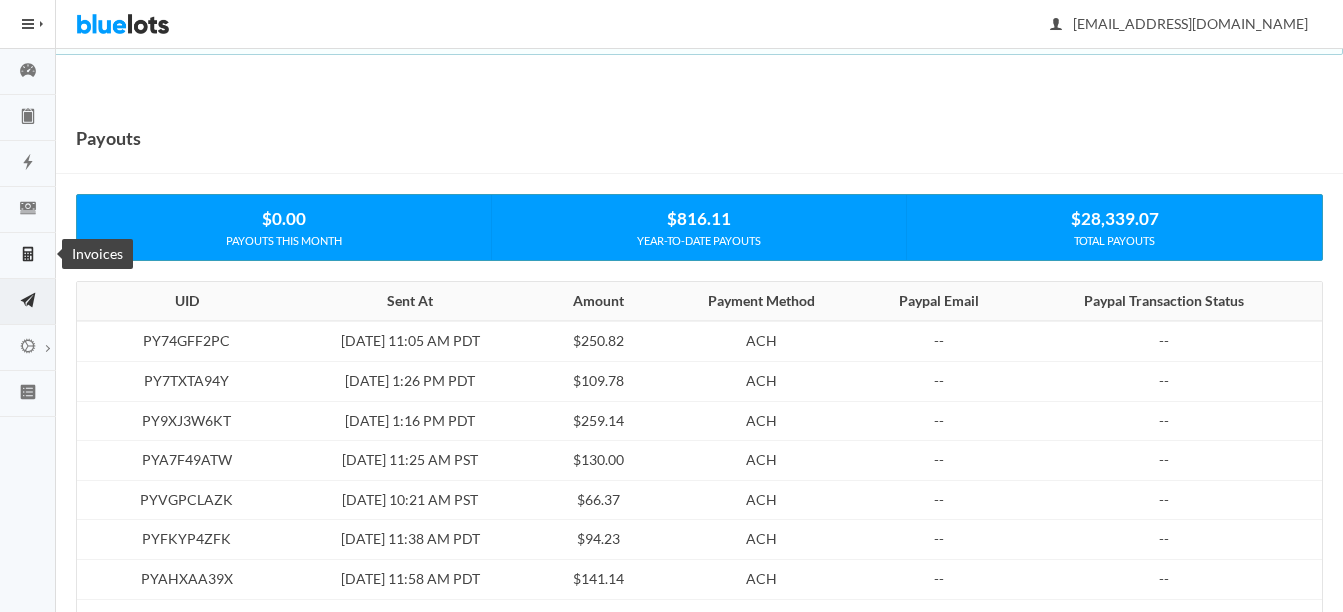 click 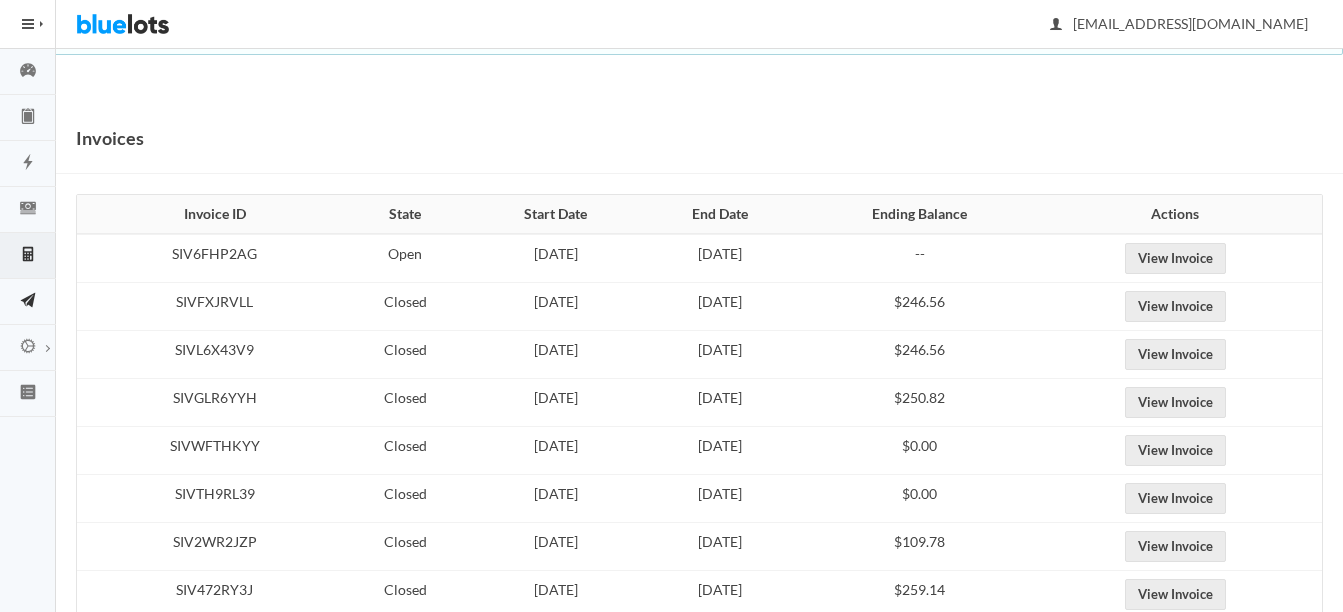 scroll, scrollTop: 0, scrollLeft: 0, axis: both 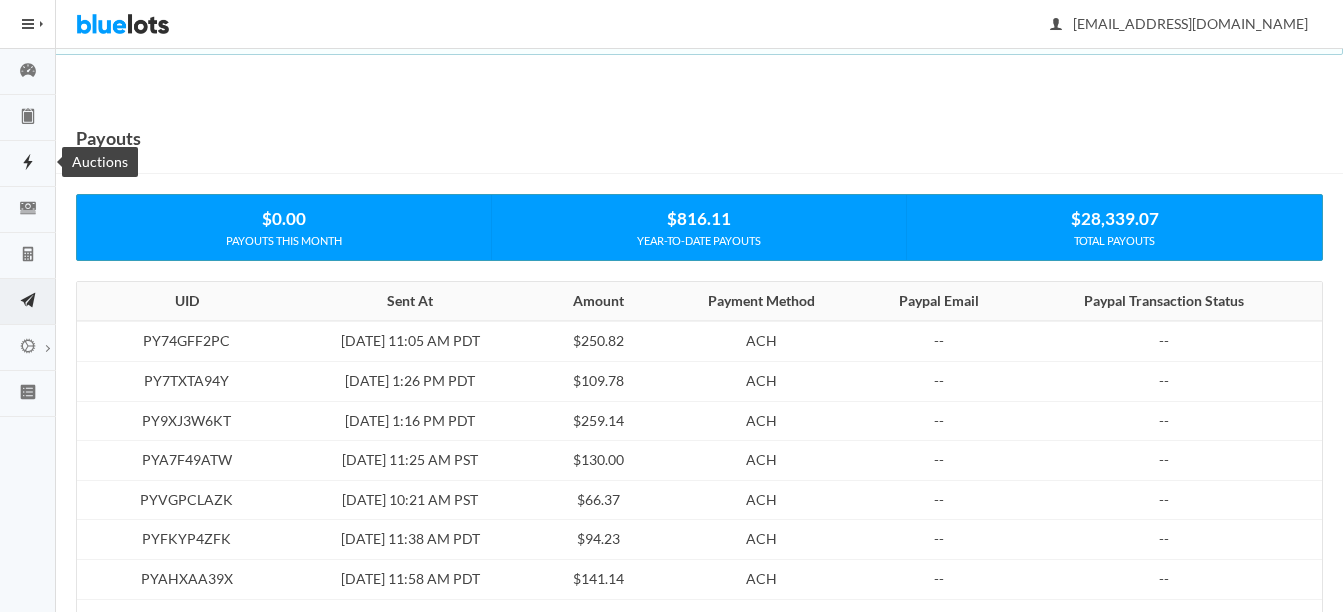 click 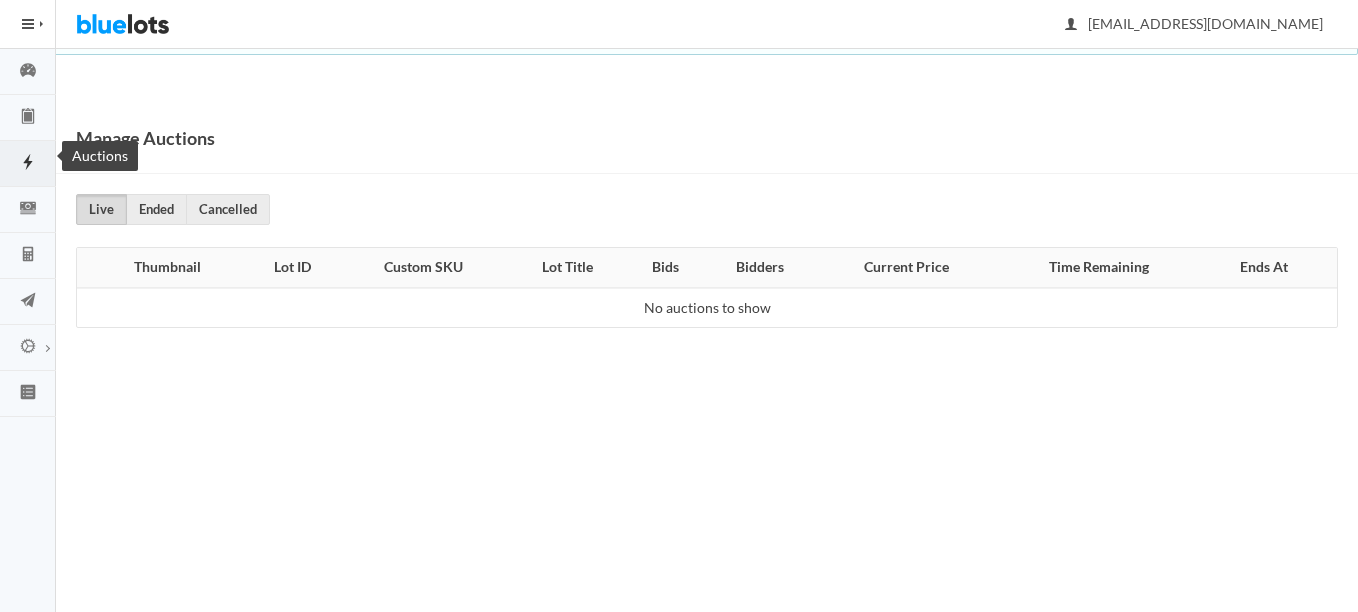 scroll, scrollTop: 0, scrollLeft: 0, axis: both 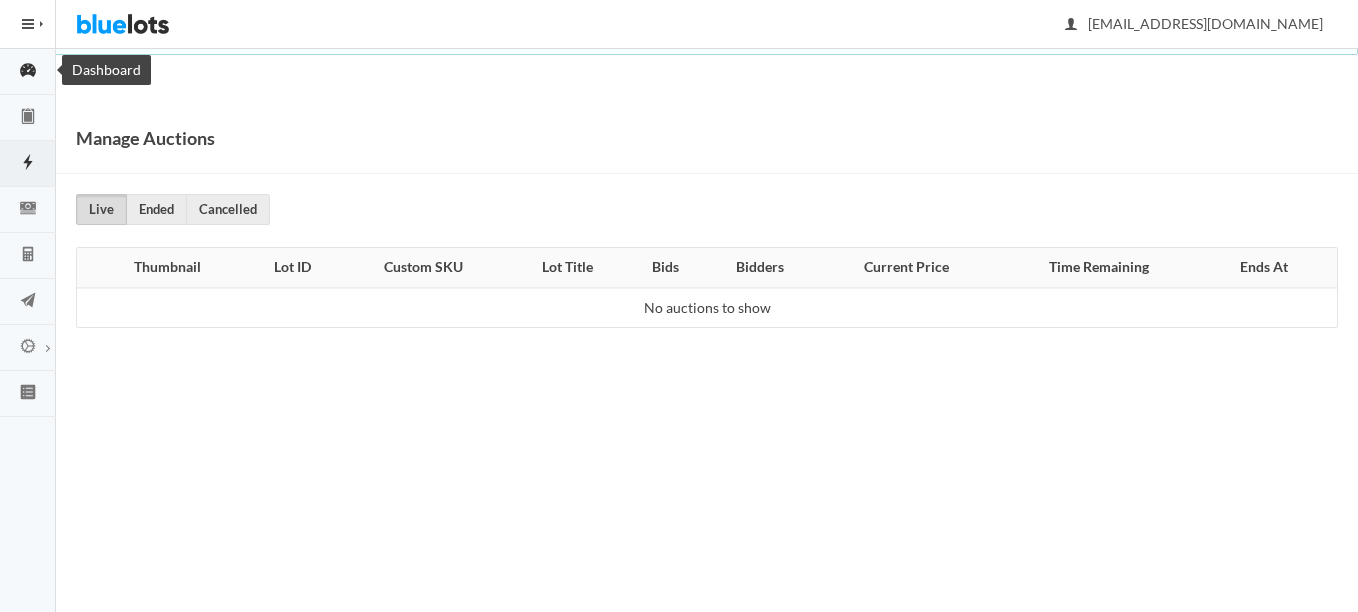 click 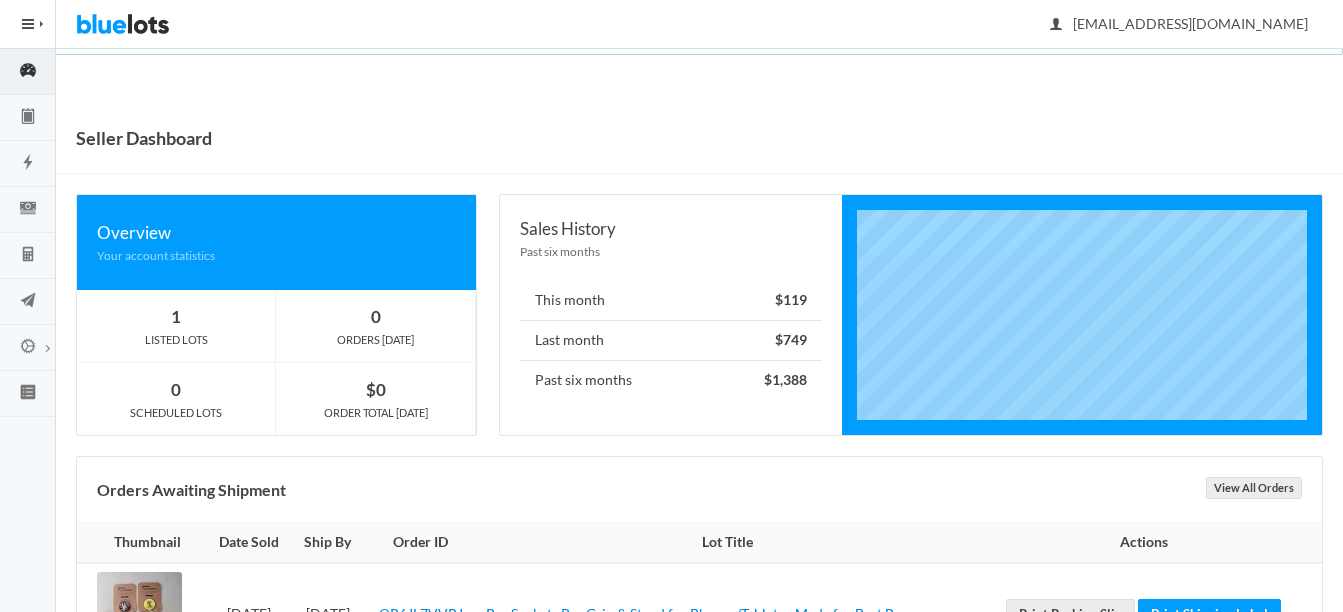 scroll, scrollTop: 94, scrollLeft: 0, axis: vertical 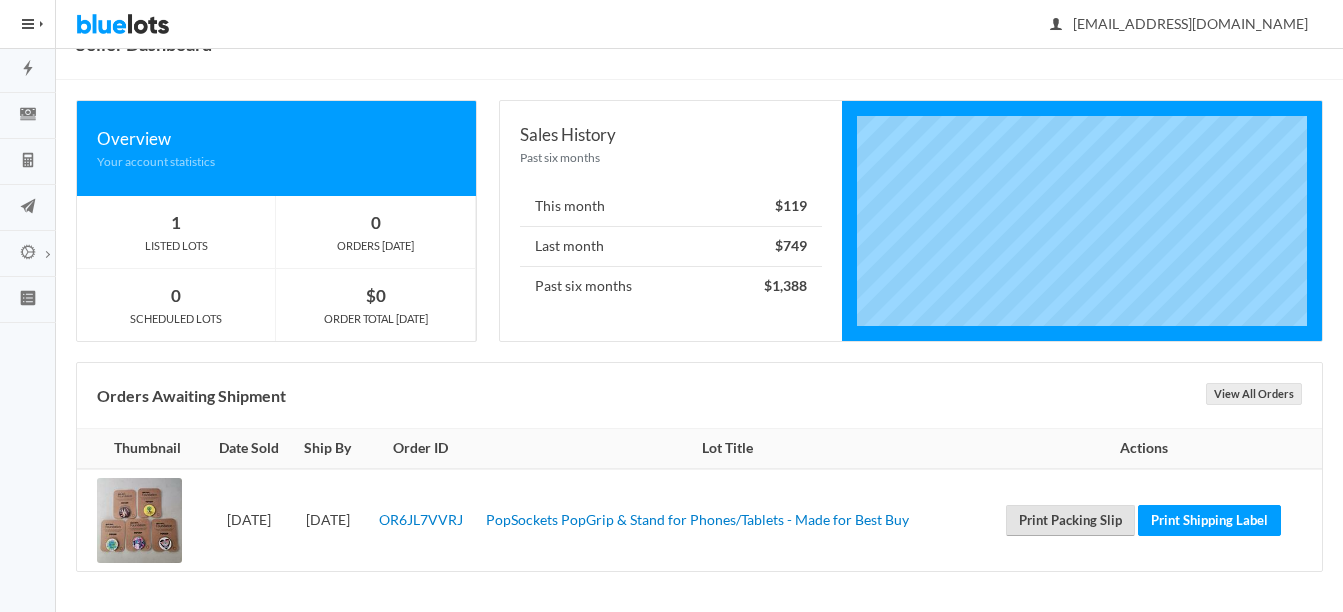 click on "Print Packing Slip" at bounding box center [1070, 520] 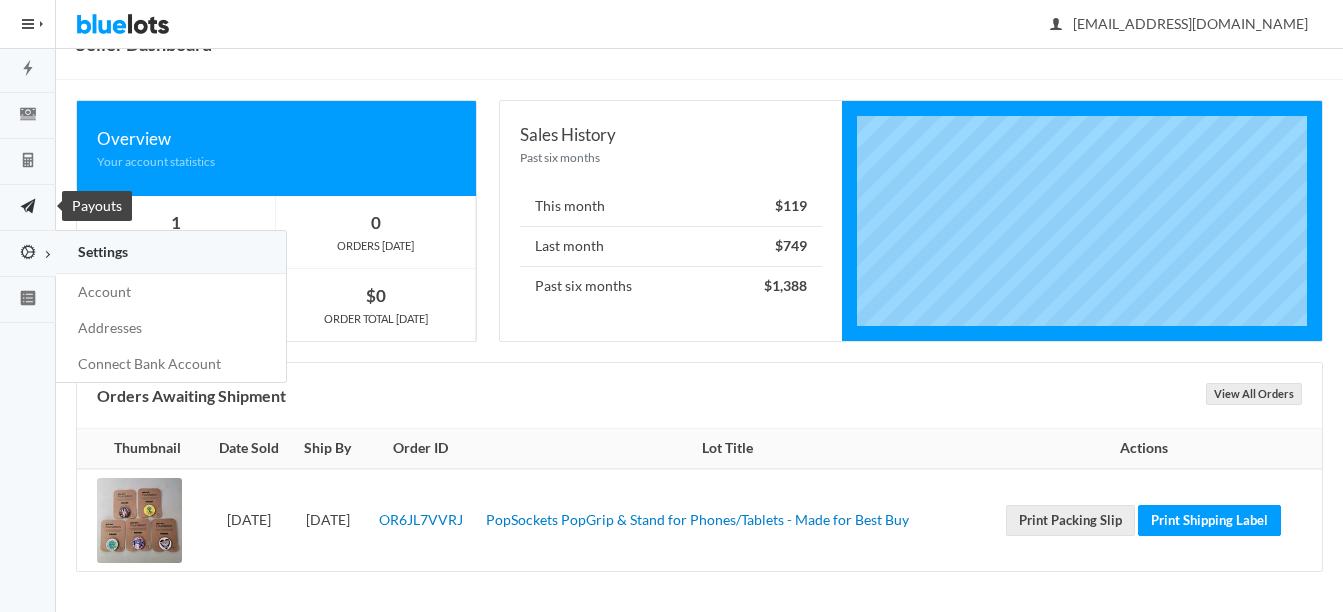 click 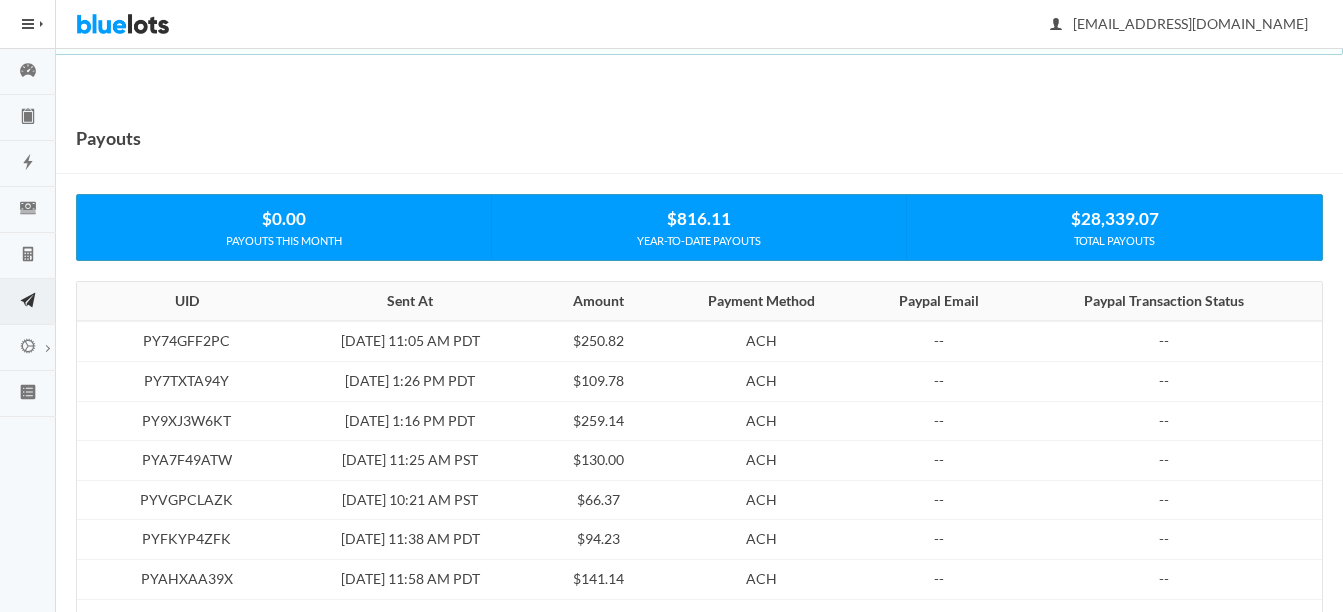 scroll, scrollTop: 0, scrollLeft: 0, axis: both 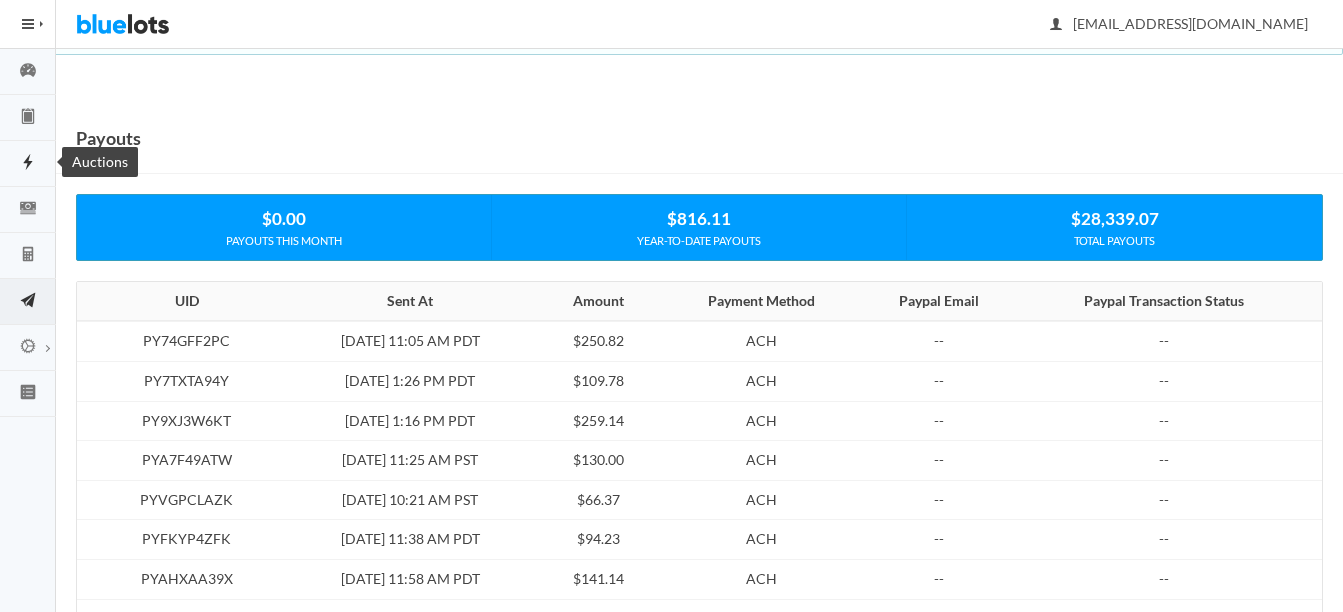 click 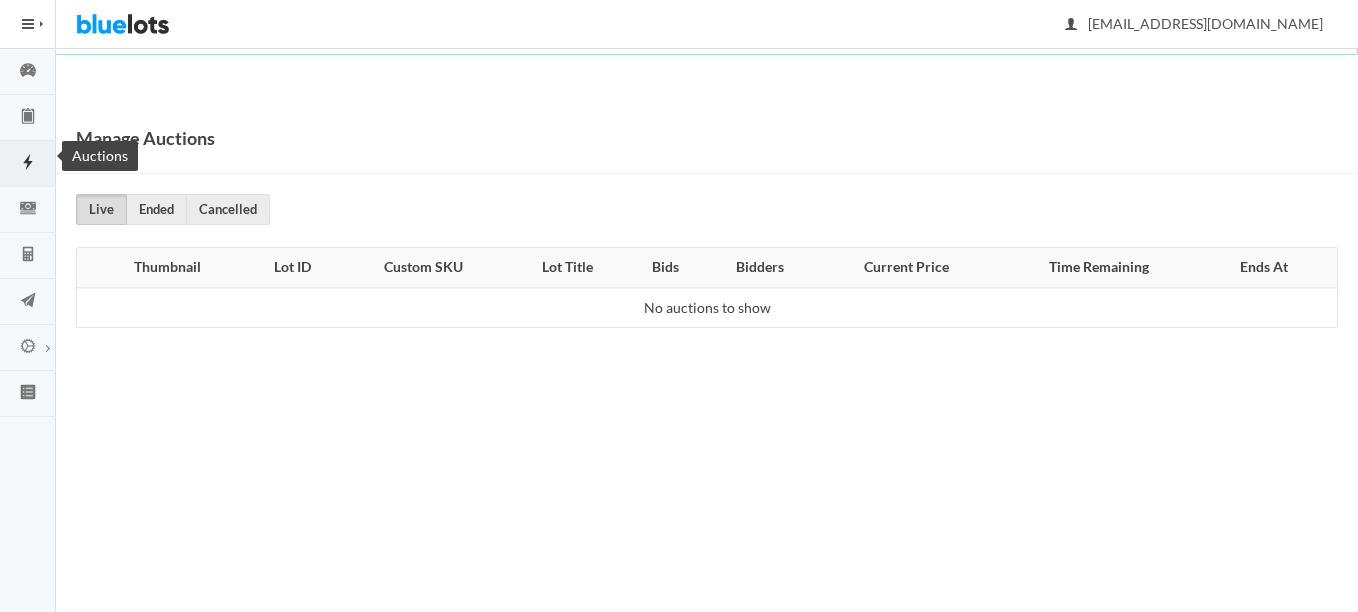 scroll, scrollTop: 0, scrollLeft: 0, axis: both 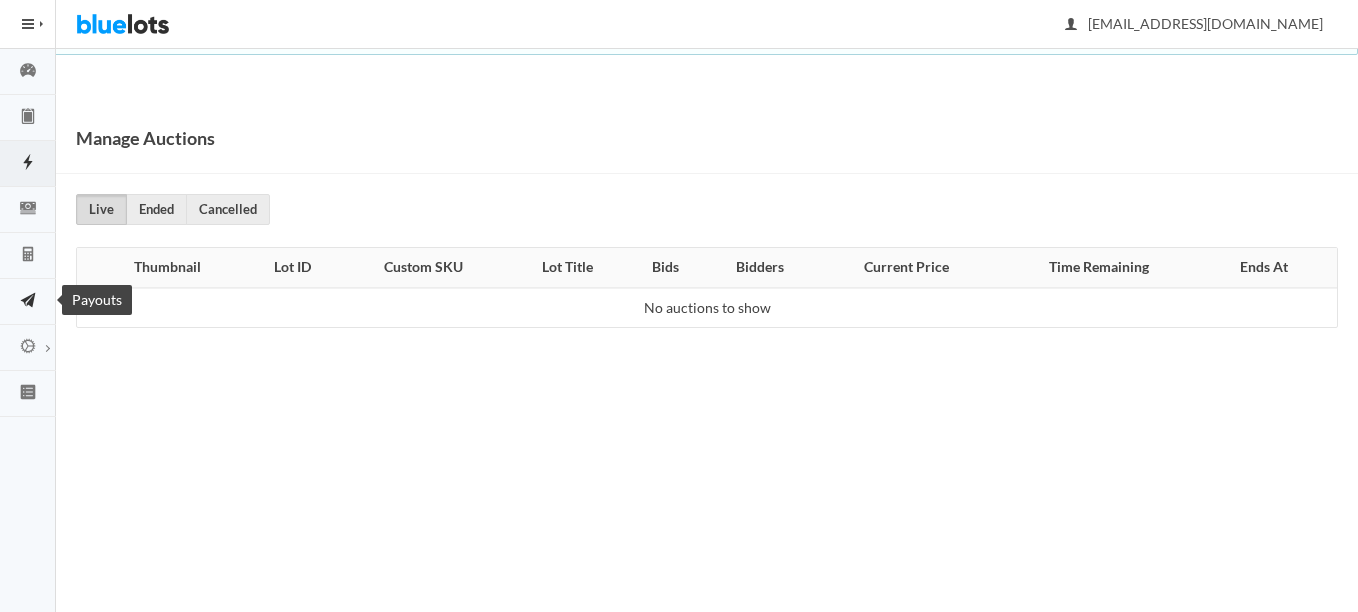 click 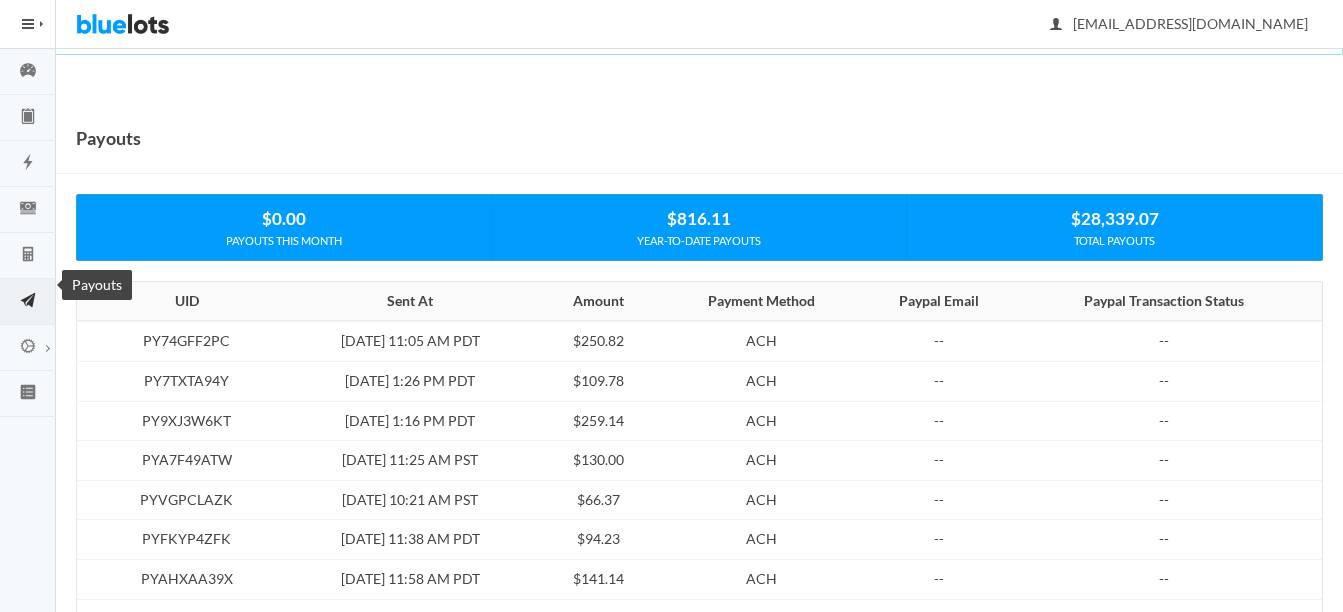 scroll, scrollTop: 0, scrollLeft: 0, axis: both 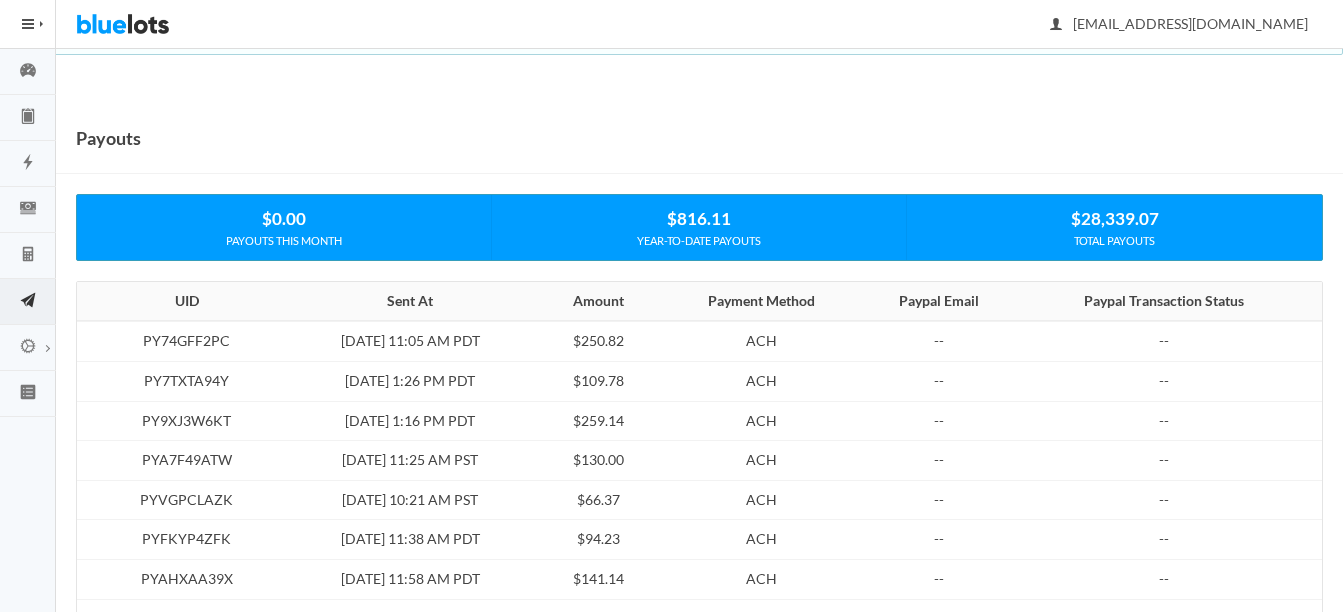 click on "HIDE MENU" at bounding box center (28, 24) 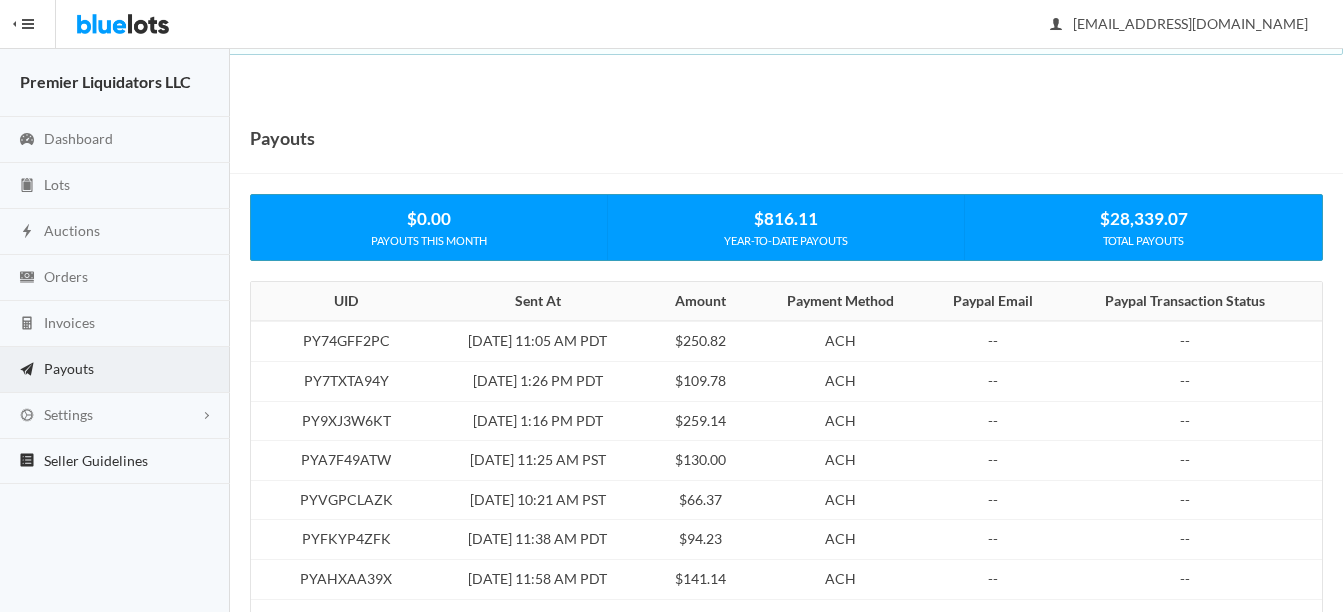 click on "Seller Guidelines" at bounding box center [96, 460] 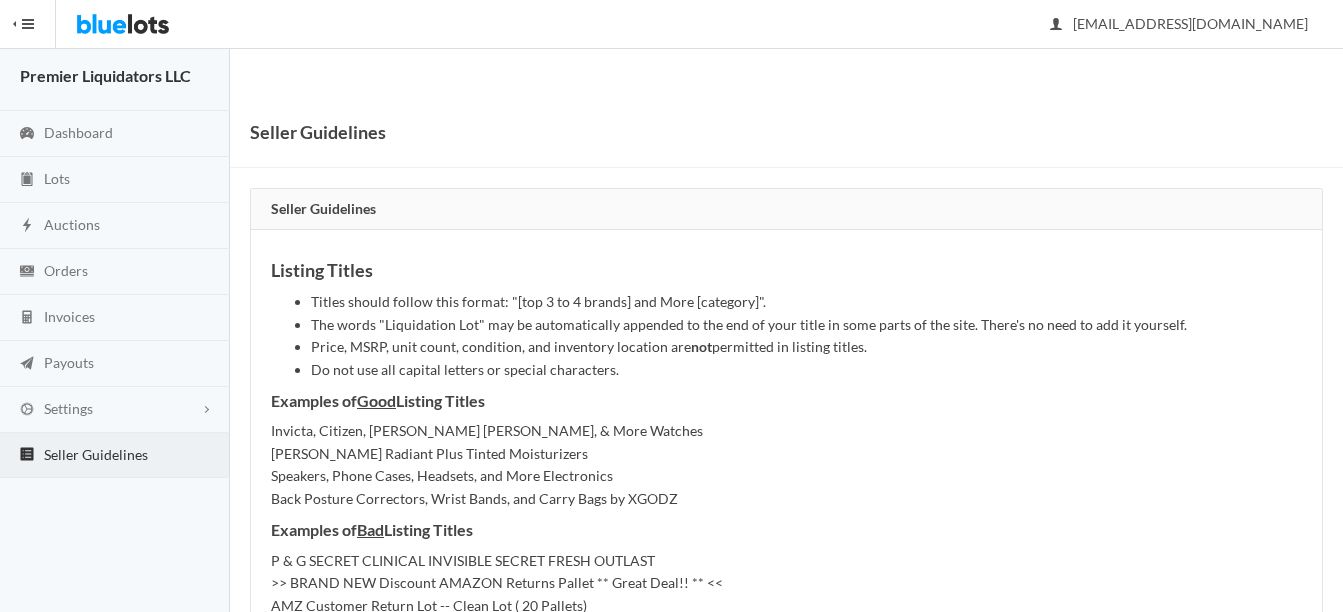 scroll, scrollTop: 0, scrollLeft: 0, axis: both 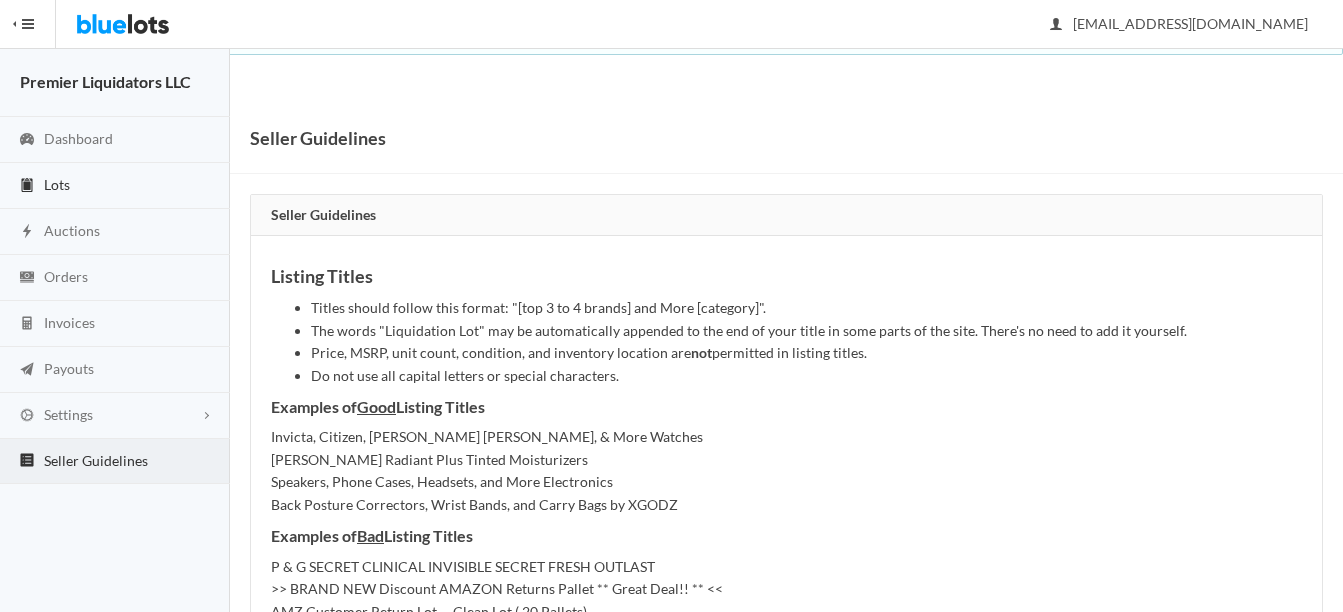 click on "Lots" at bounding box center [57, 184] 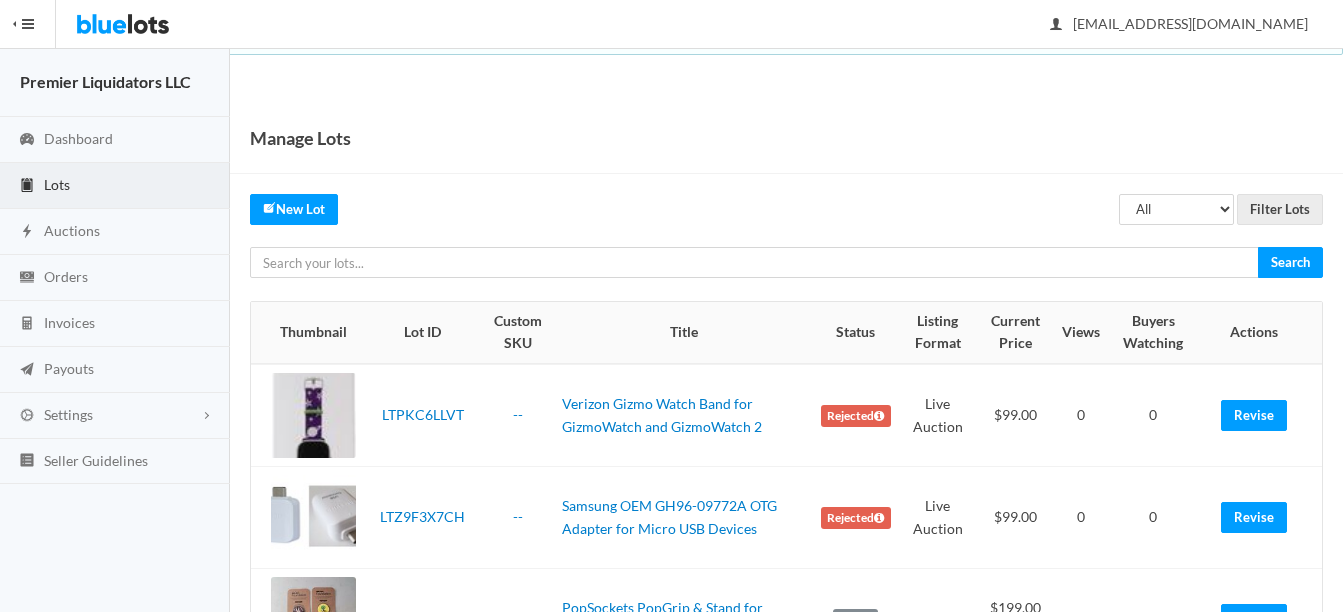 scroll, scrollTop: 300, scrollLeft: 0, axis: vertical 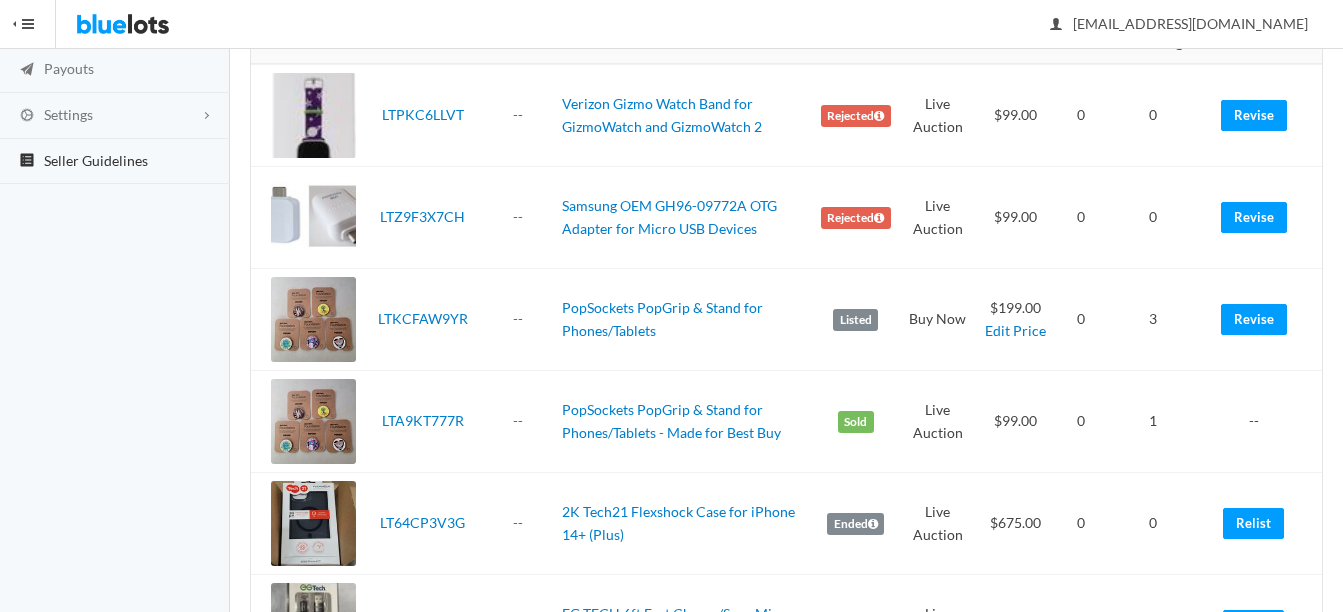 click on "Seller Guidelines" at bounding box center [96, 160] 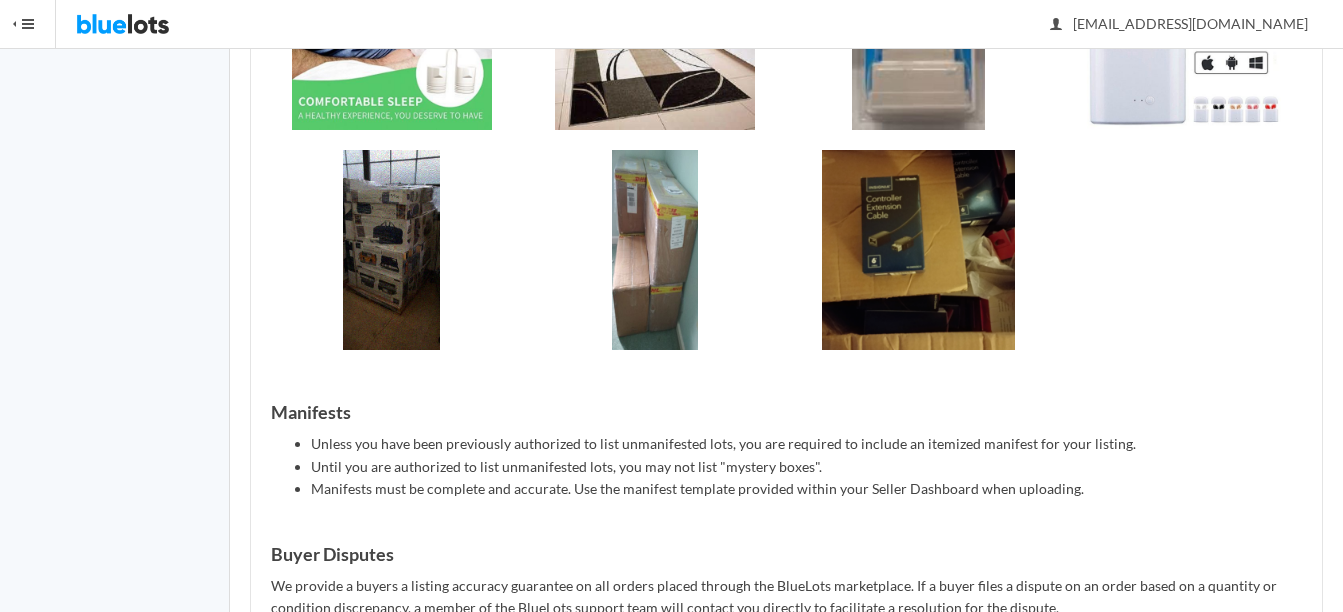 scroll, scrollTop: 1619, scrollLeft: 0, axis: vertical 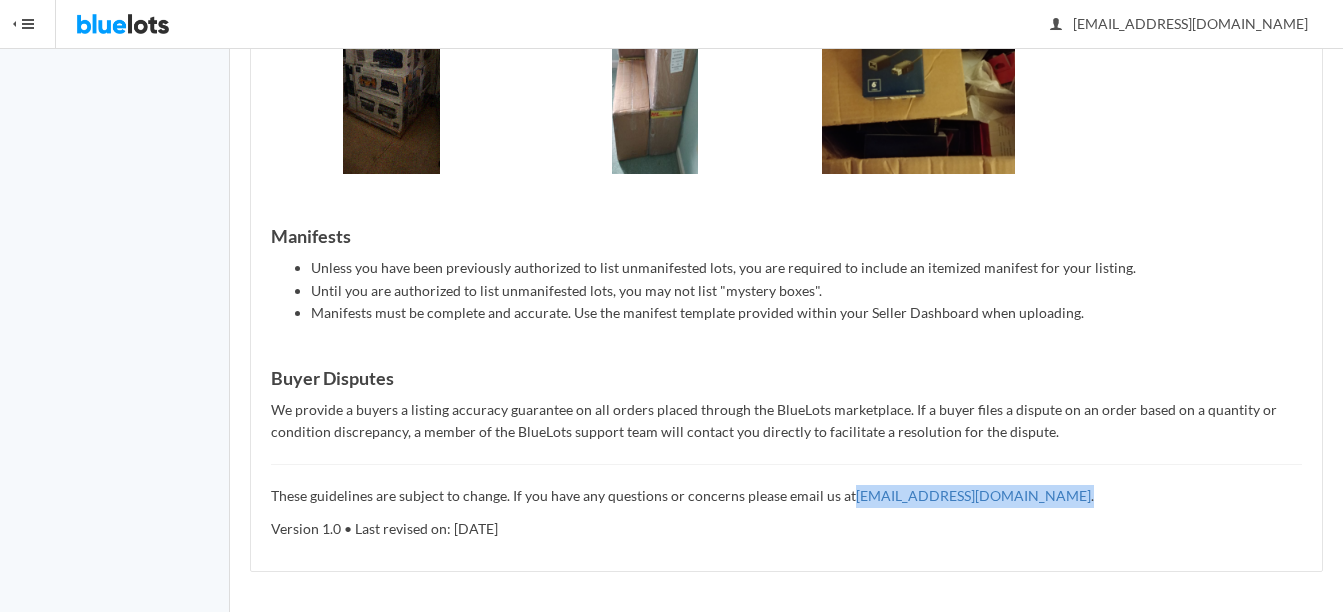 drag, startPoint x: 989, startPoint y: 498, endPoint x: 850, endPoint y: 492, distance: 139.12944 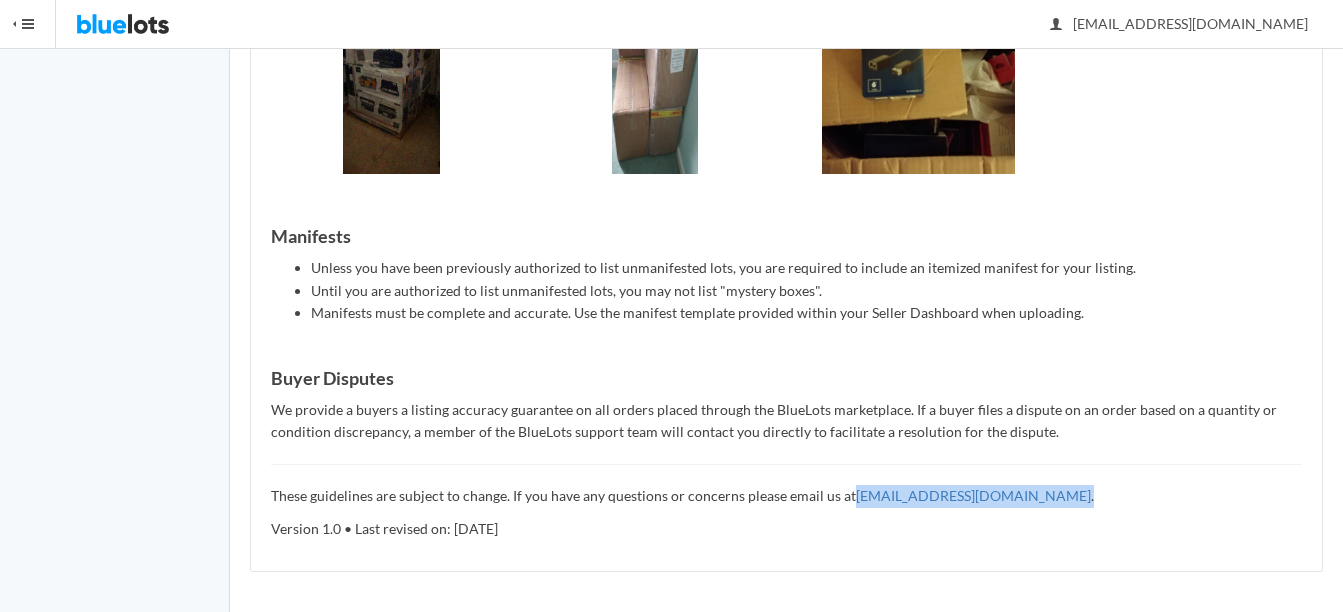 copy on "[EMAIL_ADDRESS][DOMAIN_NAME] ." 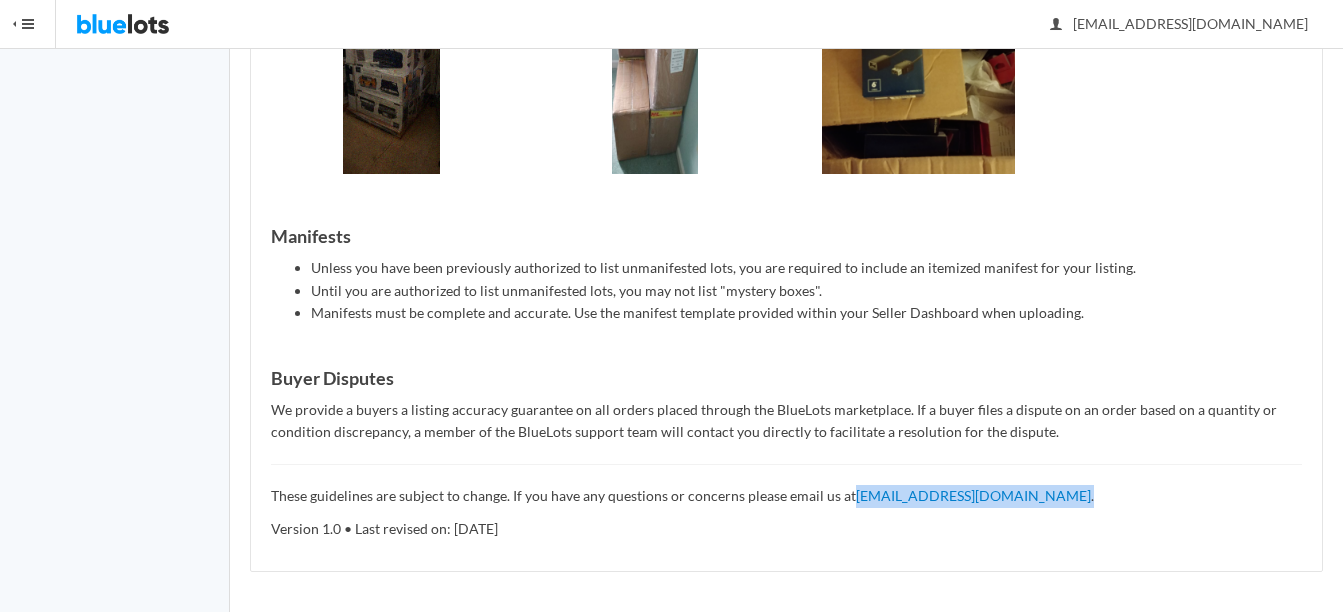 click on "These guidelines are subject to change. If you have any questions or concerns please email us at  [EMAIL_ADDRESS][DOMAIN_NAME] ." at bounding box center [786, 496] 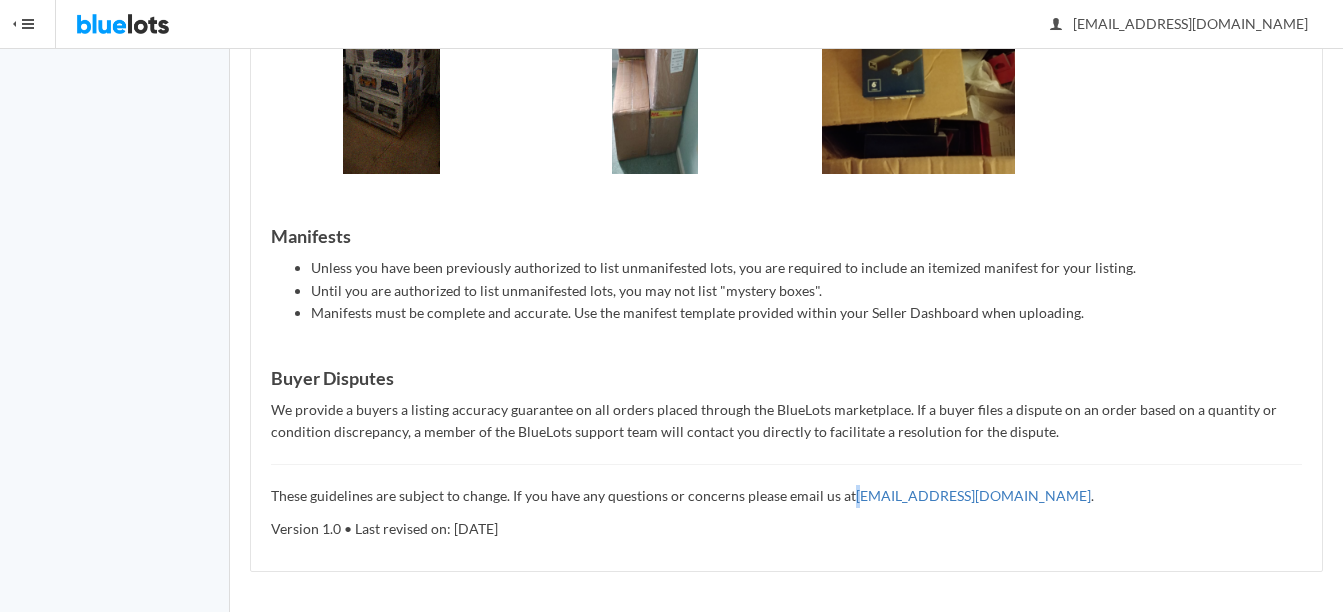 click on "These guidelines are subject to change. If you have any questions or concerns please email us at  [EMAIL_ADDRESS][DOMAIN_NAME] ." at bounding box center (786, 496) 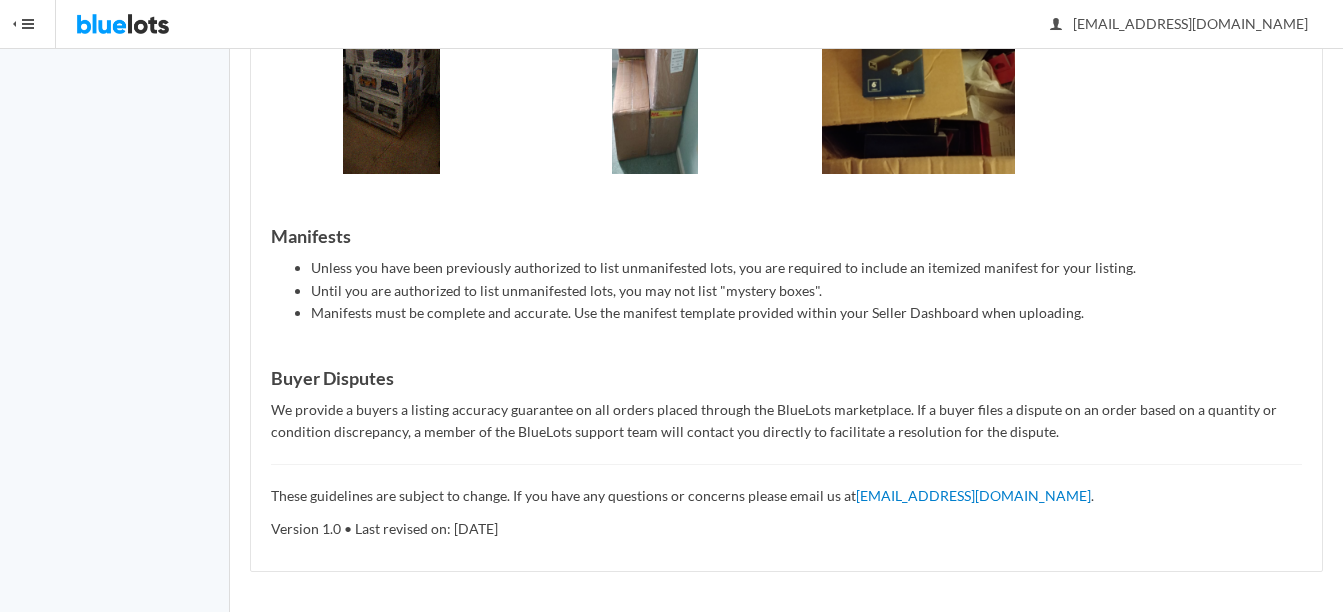 drag, startPoint x: 855, startPoint y: 497, endPoint x: 856, endPoint y: 533, distance: 36.013885 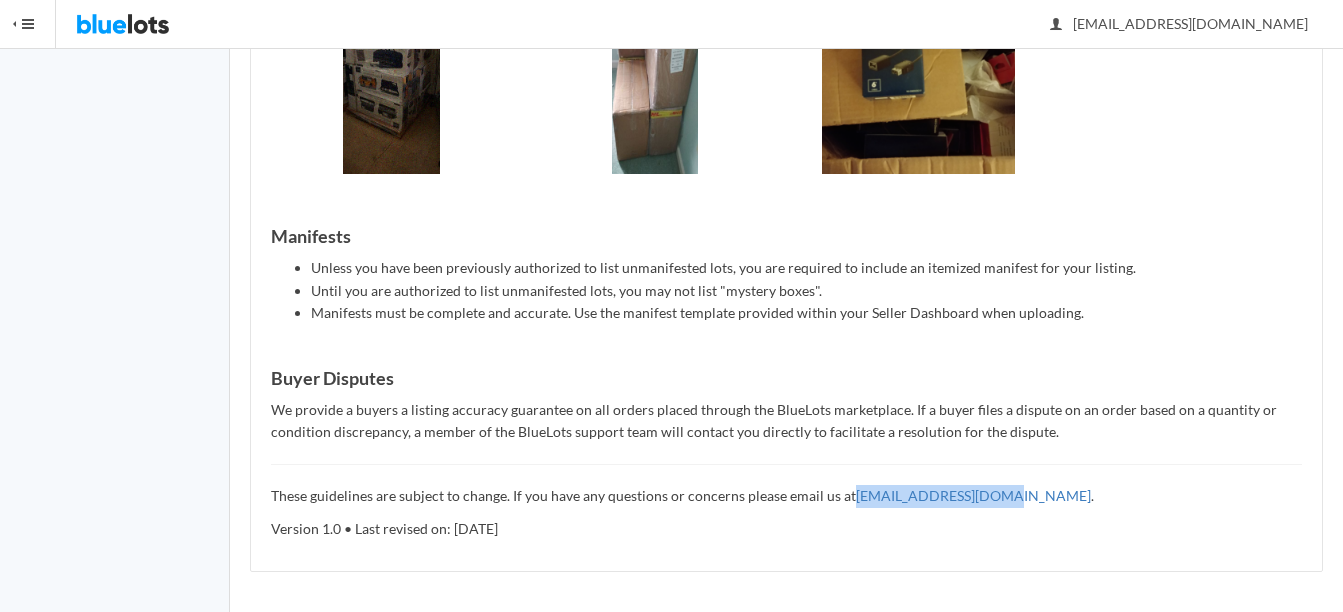 drag, startPoint x: 987, startPoint y: 495, endPoint x: 849, endPoint y: 497, distance: 138.0145 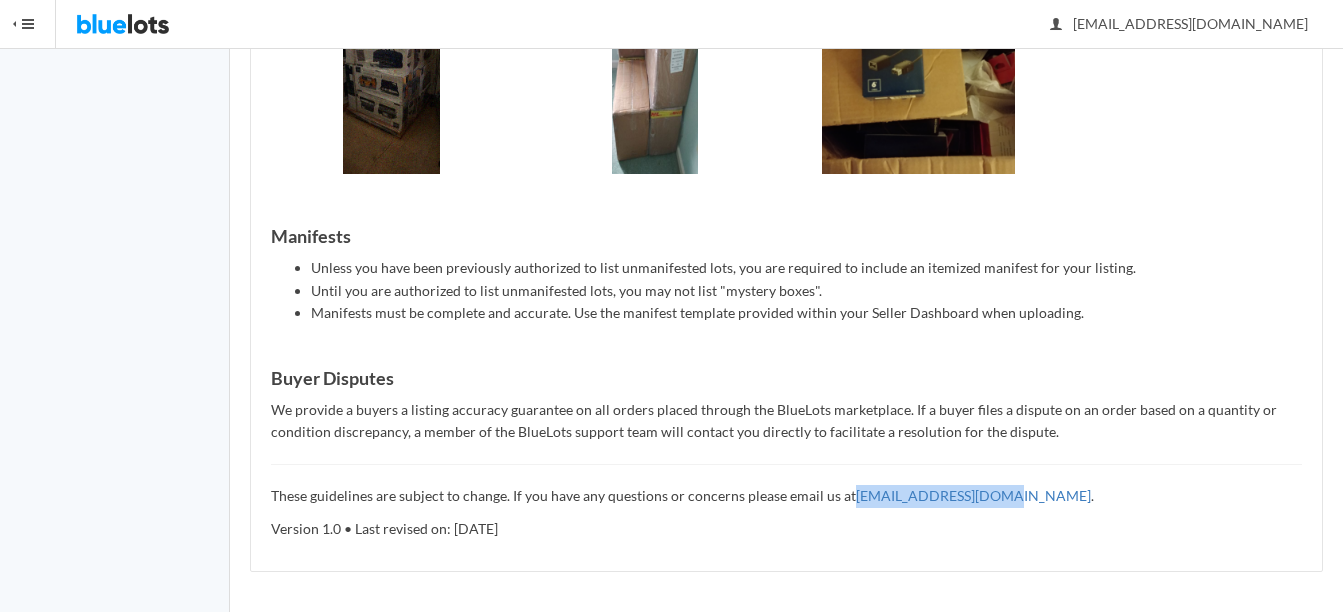 copy on "[EMAIL_ADDRESS][DOMAIN_NAME]" 